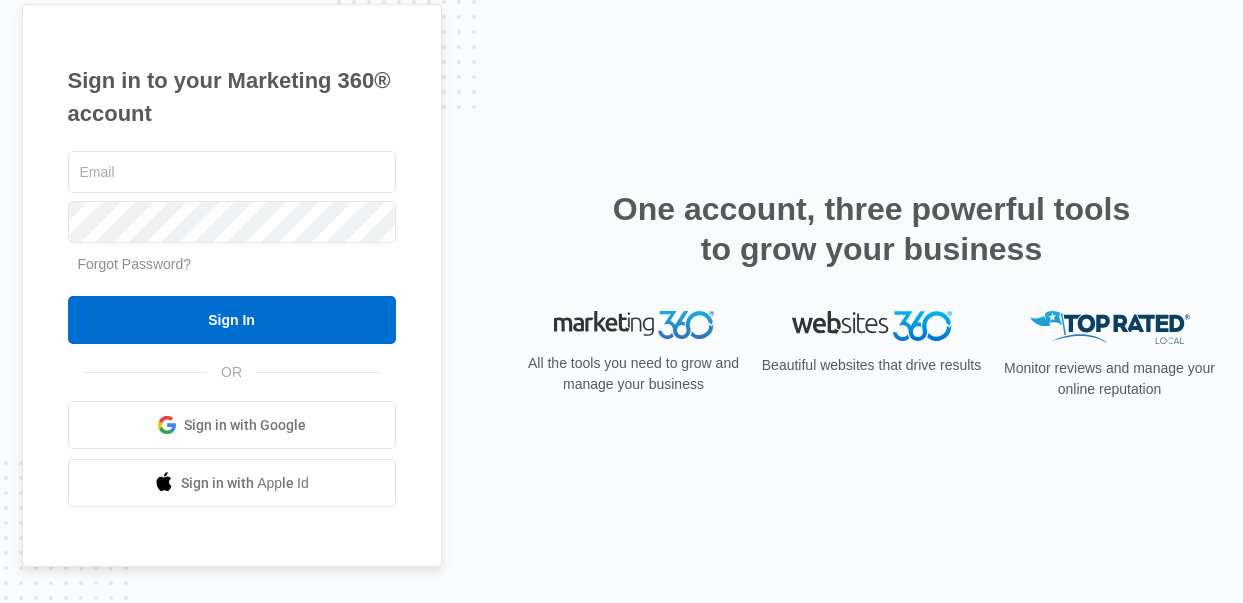 scroll, scrollTop: 0, scrollLeft: 0, axis: both 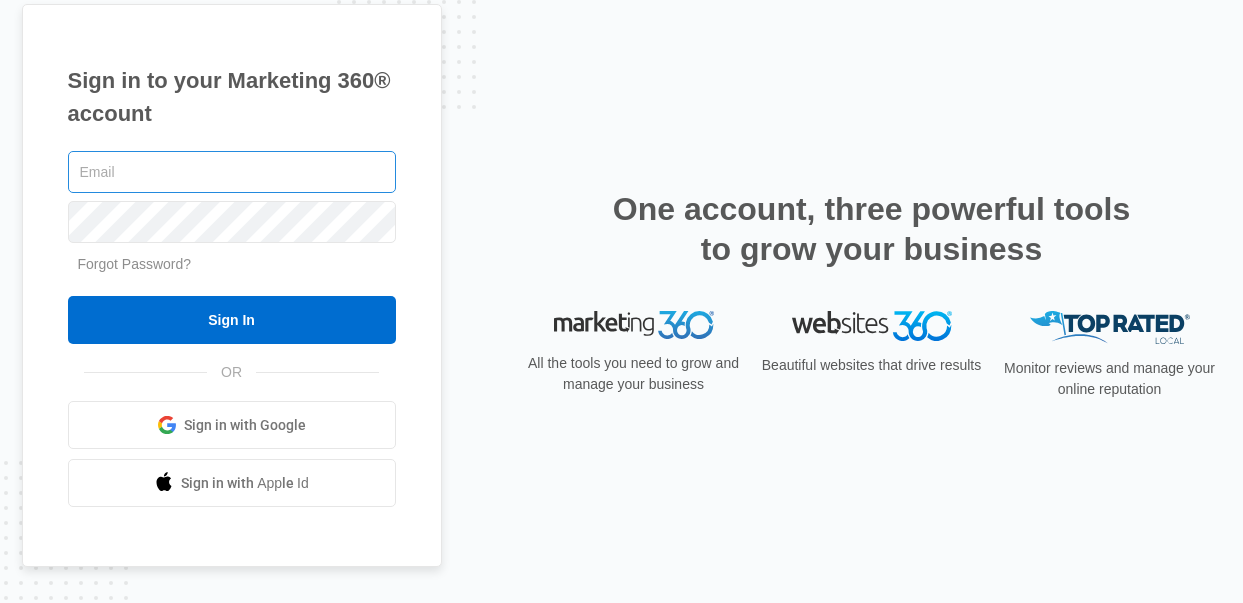 click at bounding box center (232, 172) 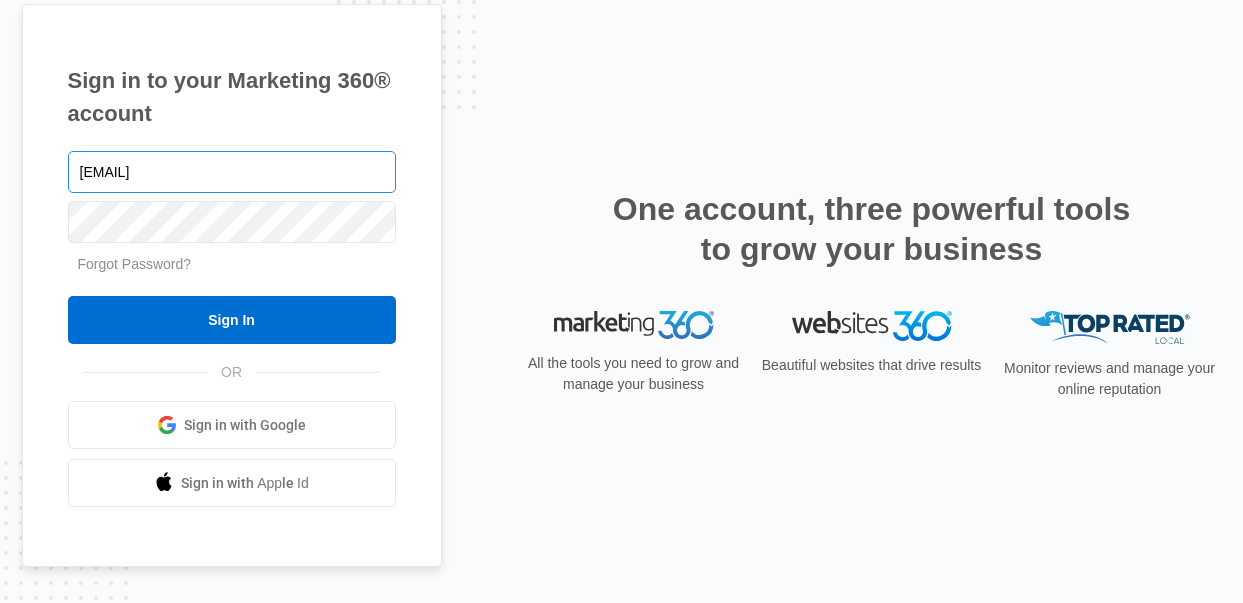 click on "almayo426@gmail.com" at bounding box center (232, 172) 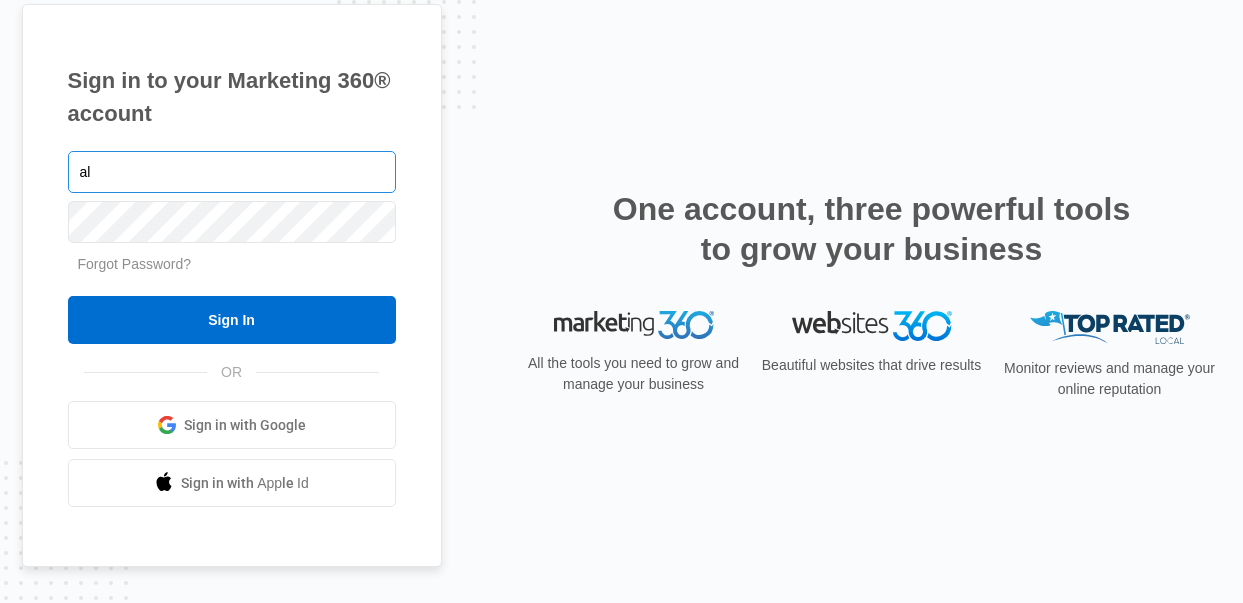 type on "a" 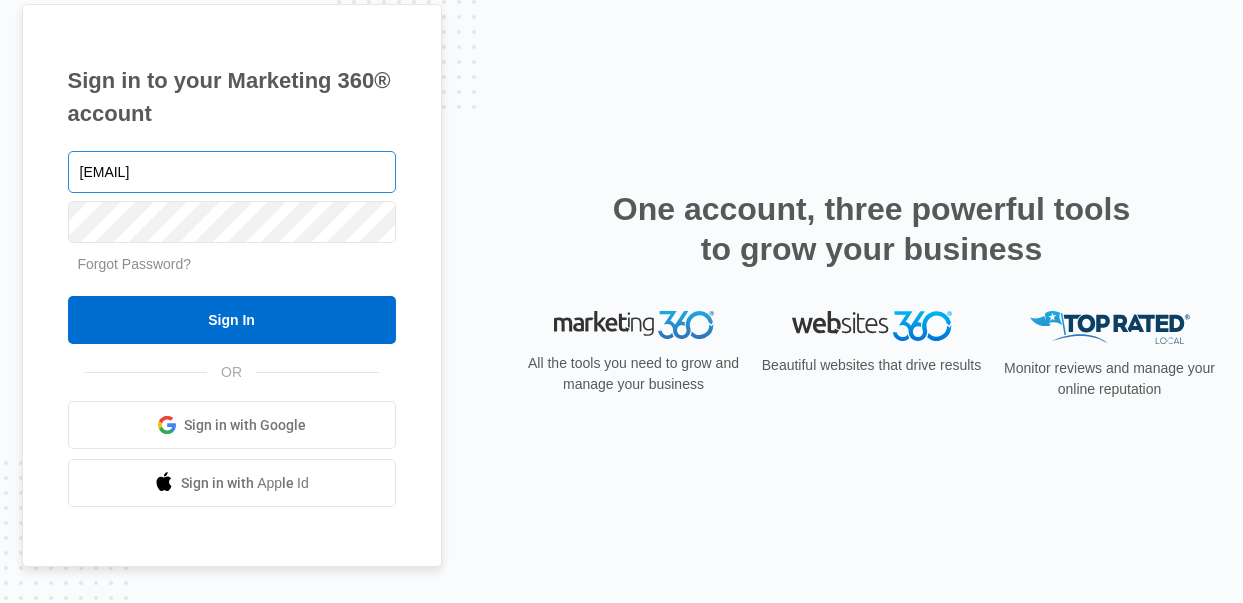 scroll, scrollTop: 8, scrollLeft: 0, axis: vertical 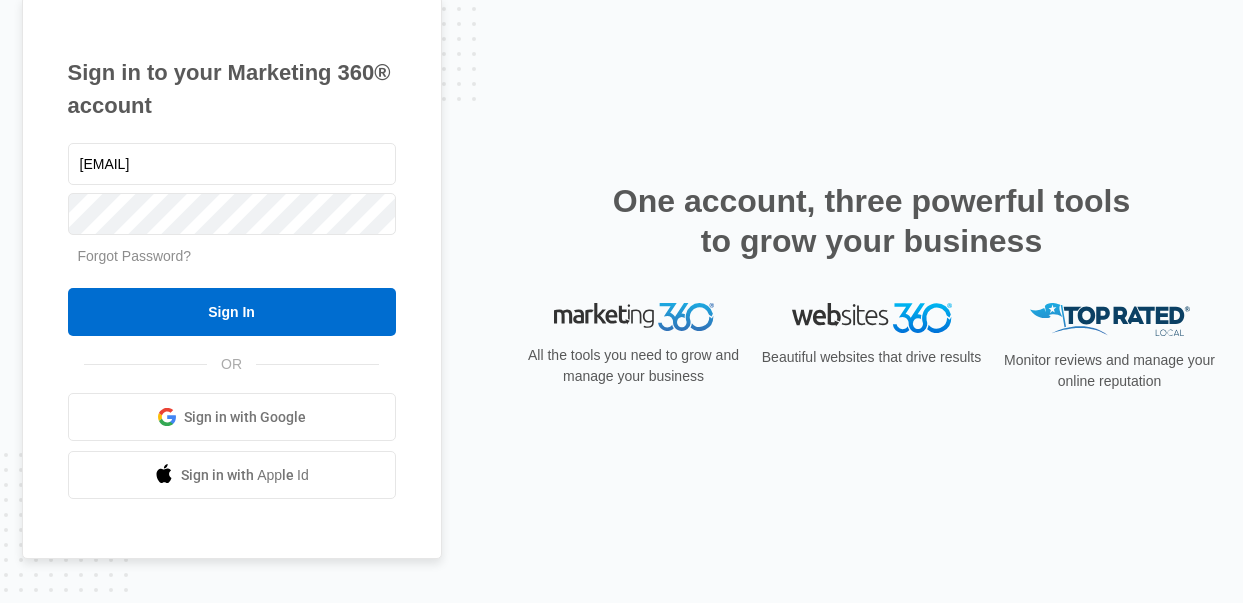 type on "athroughzcleaning69@gmail.com" 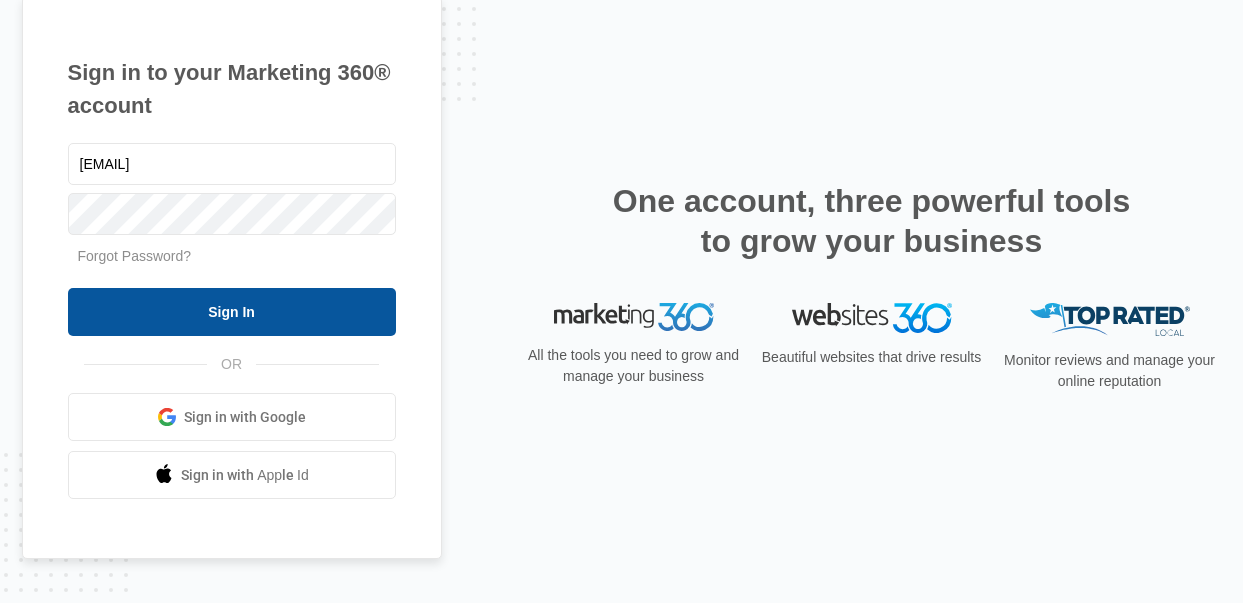 click on "Sign In" at bounding box center [232, 312] 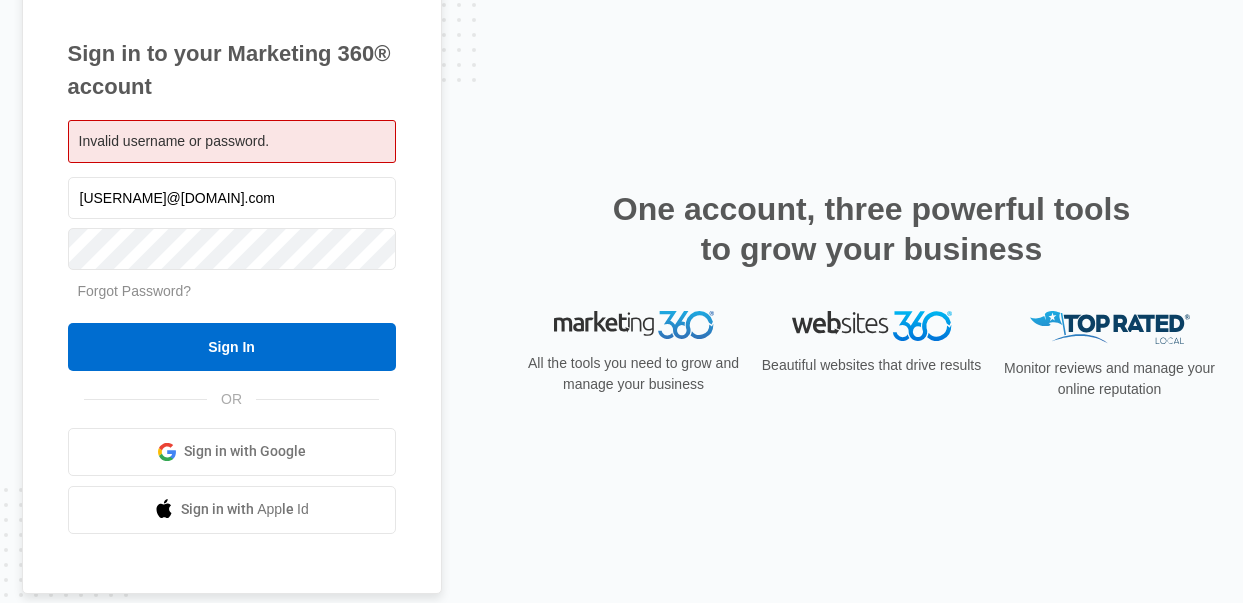 scroll, scrollTop: 0, scrollLeft: 0, axis: both 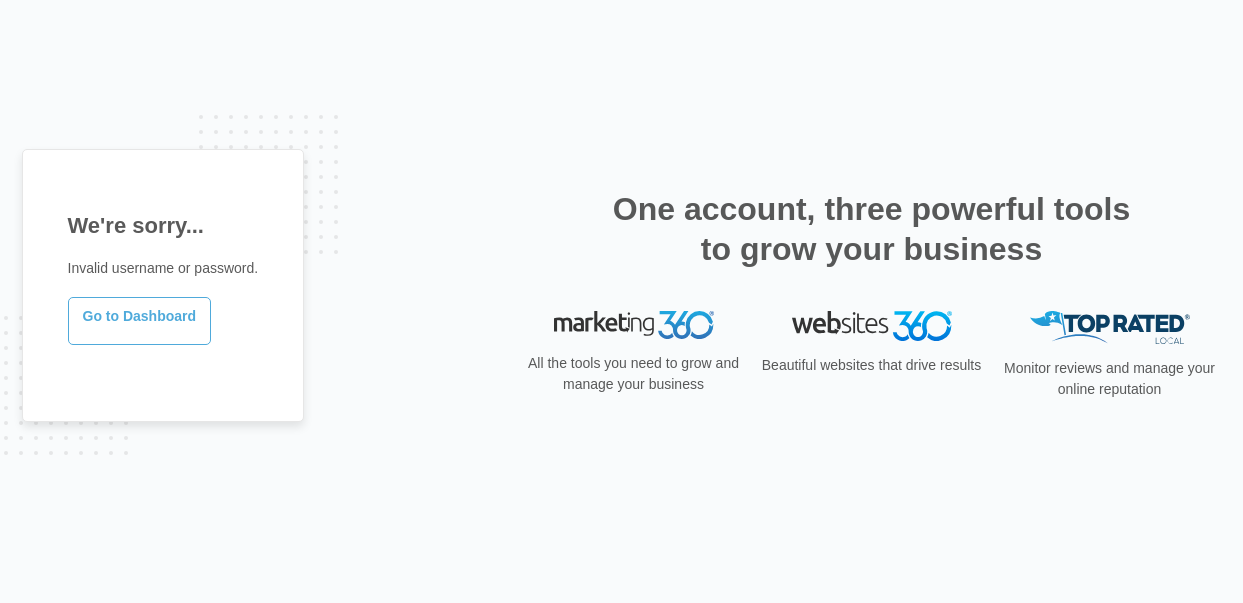 click on "Go to Dashboard" at bounding box center (140, 321) 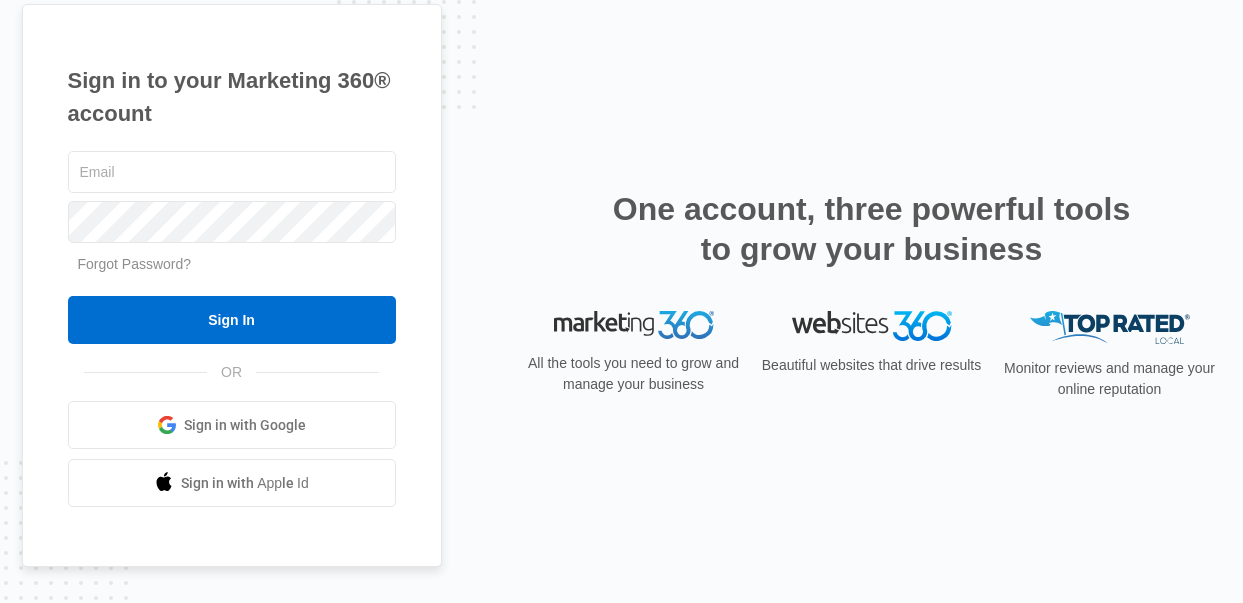 scroll, scrollTop: 0, scrollLeft: 0, axis: both 